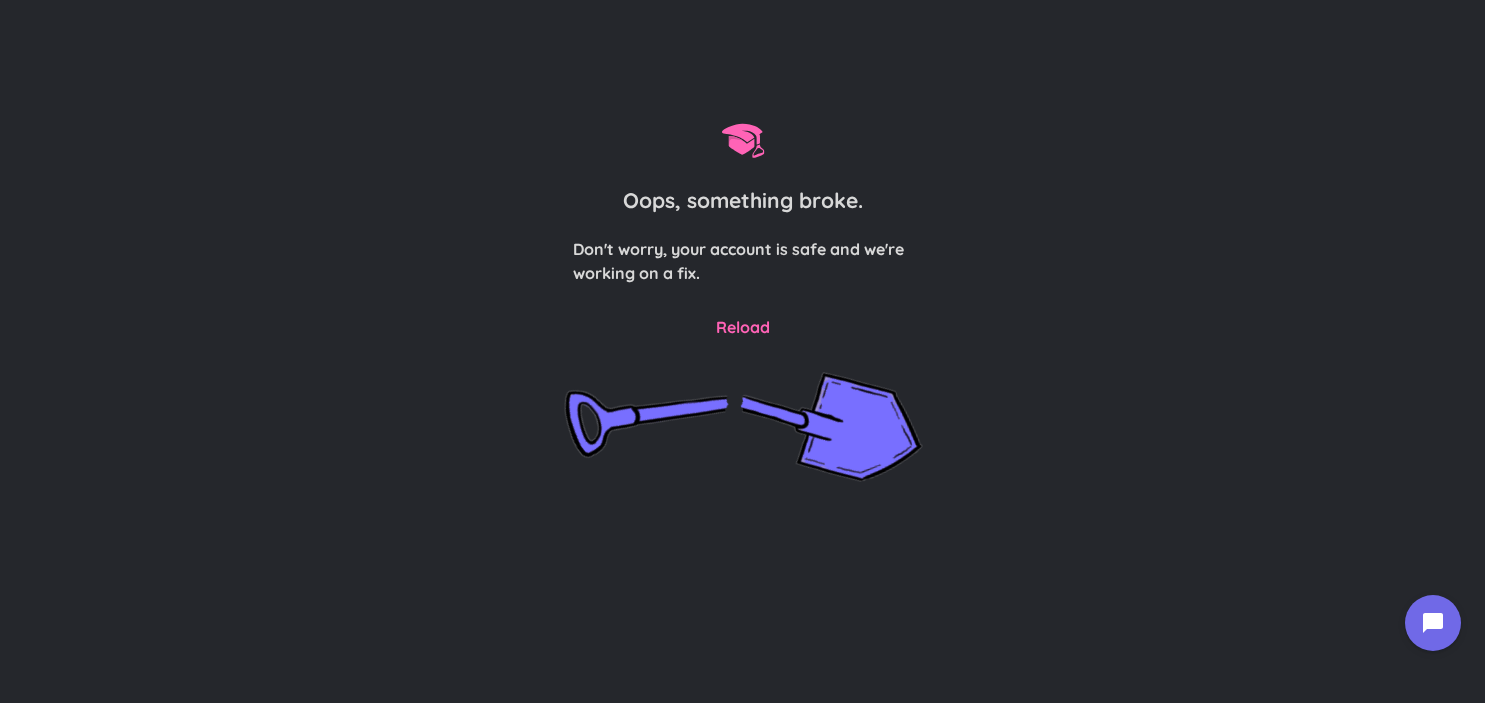 scroll, scrollTop: 0, scrollLeft: 0, axis: both 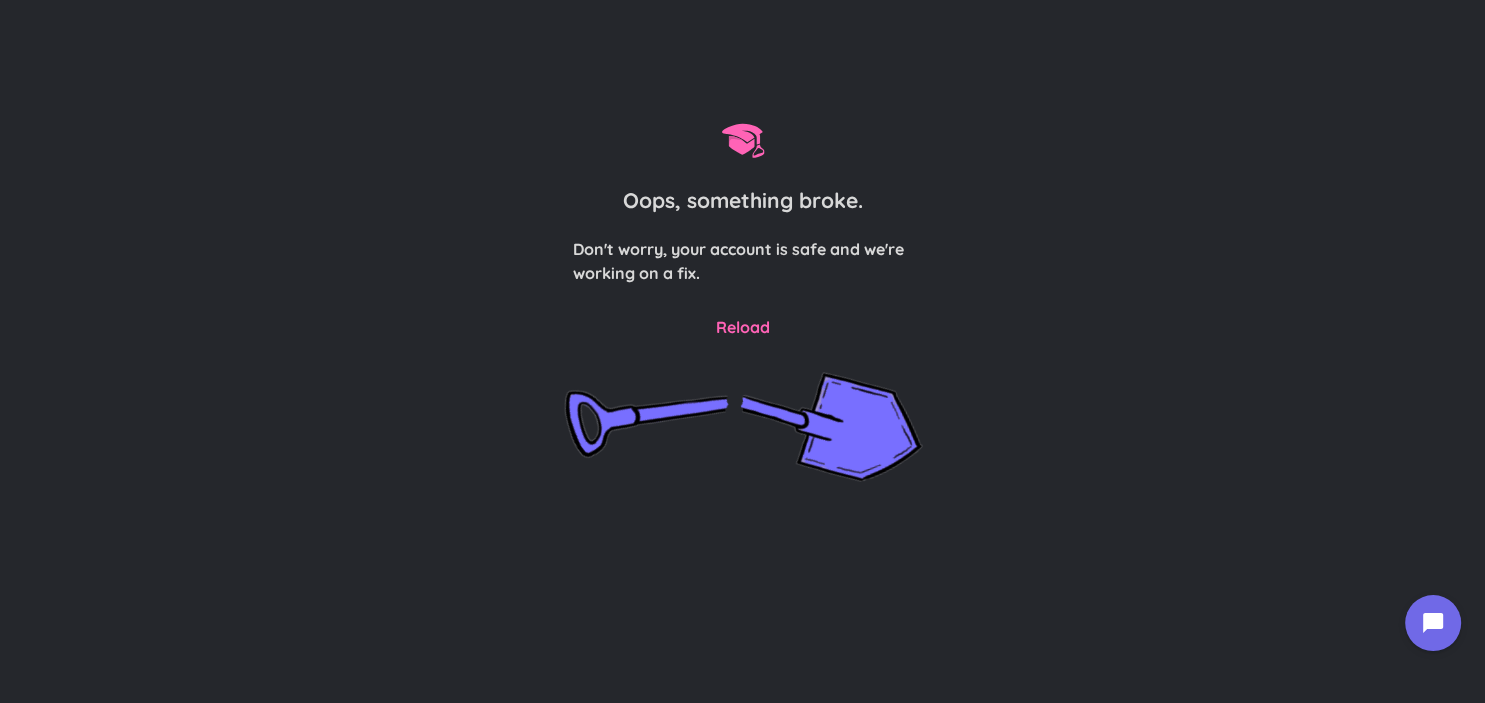 click on "Oops, something broke. Don't worry, your account is safe and we're working on a fix. Reload" at bounding box center [742, 351] 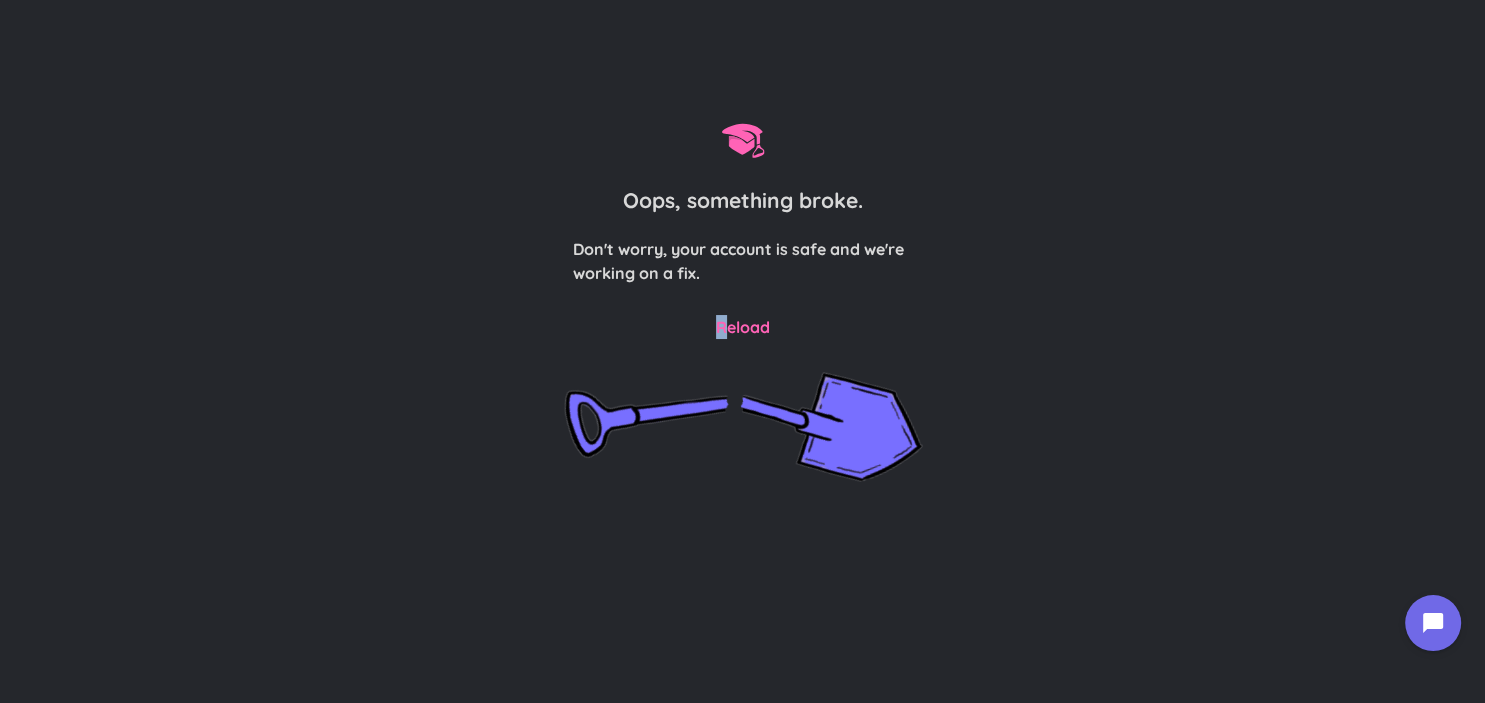 click on "Reload" at bounding box center (743, 327) 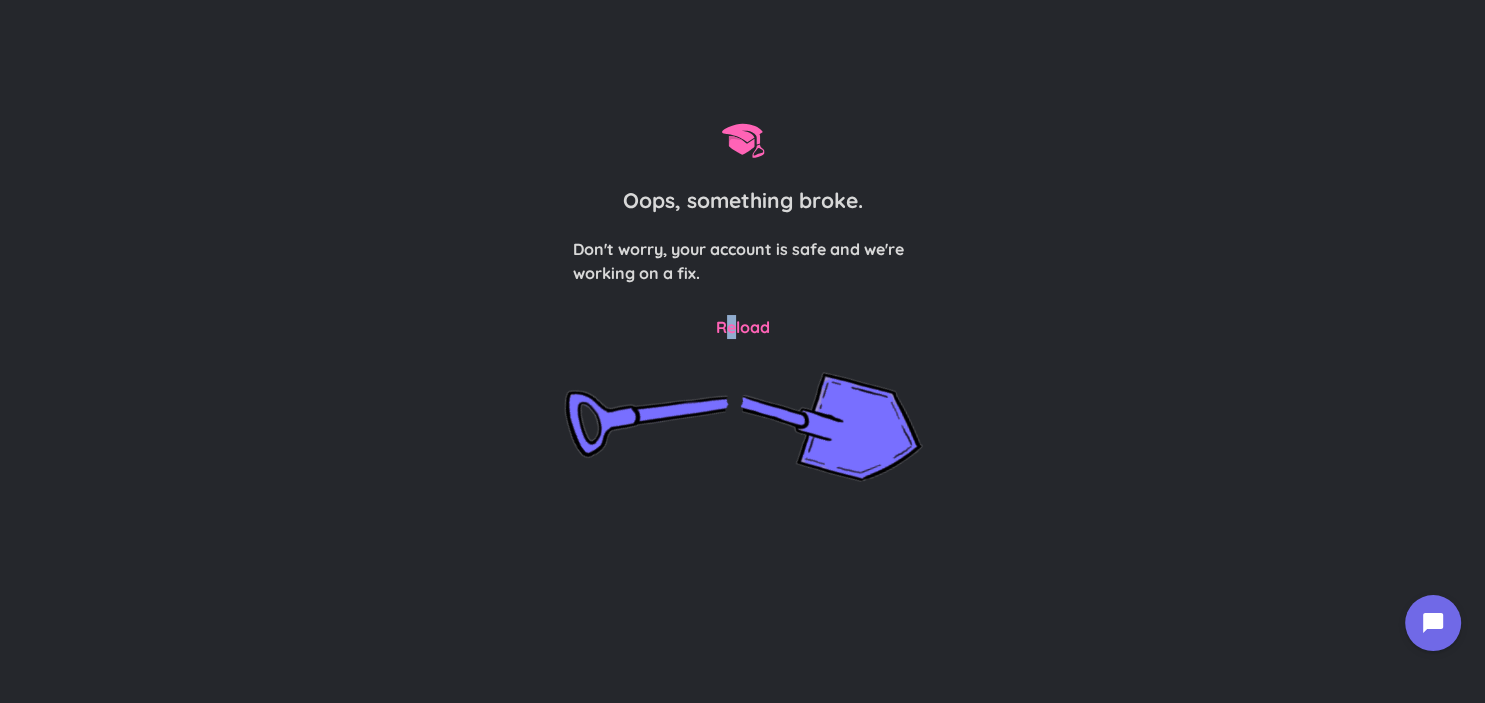 click on "Reload" at bounding box center (743, 327) 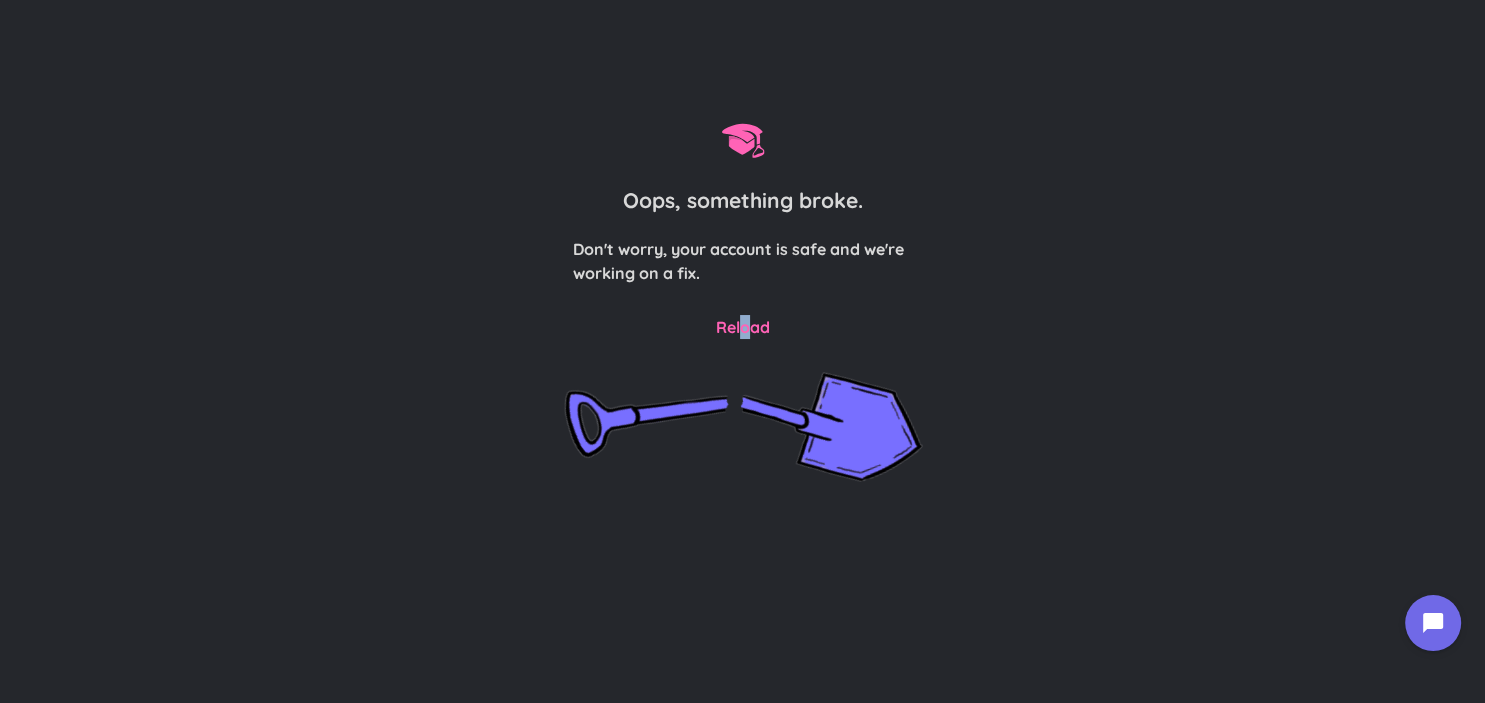click on "Reload" at bounding box center (743, 327) 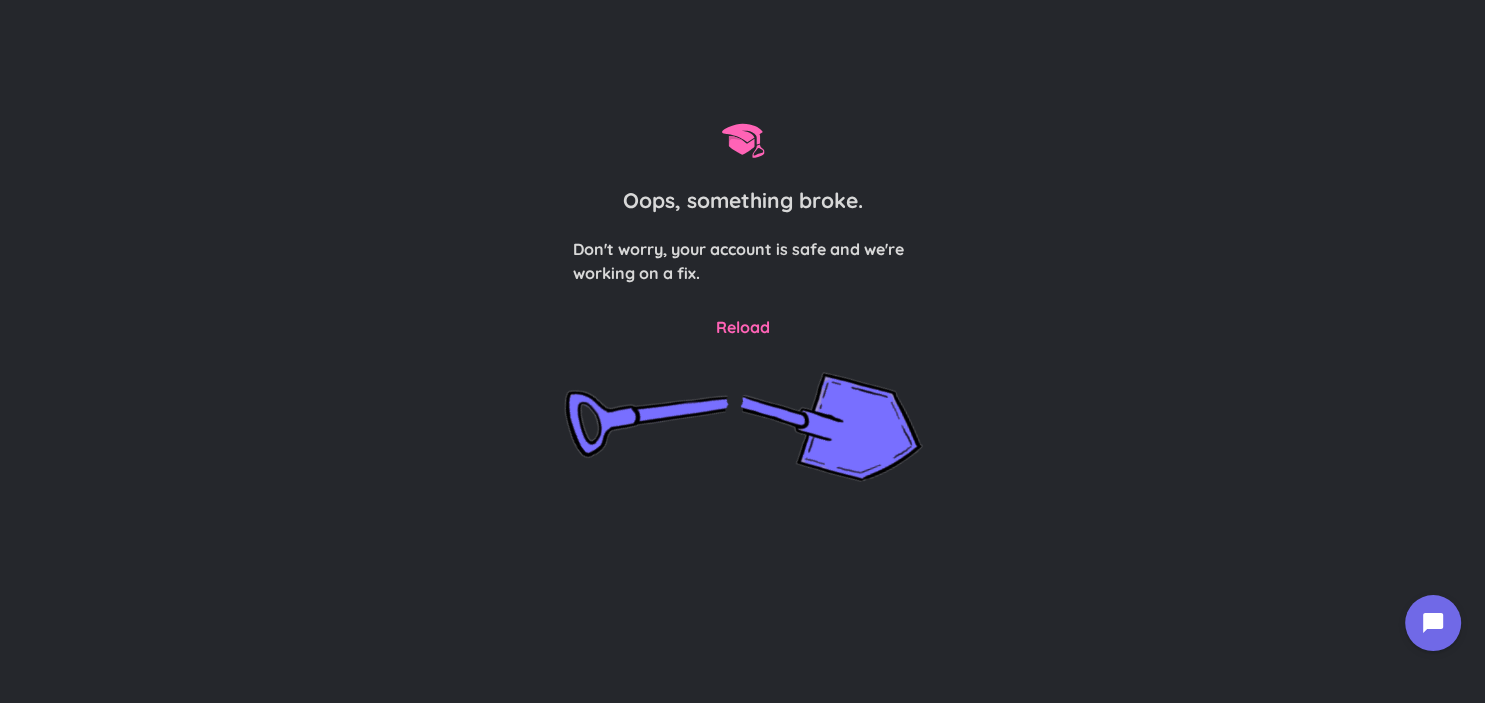 click on "Reload" at bounding box center (743, 327) 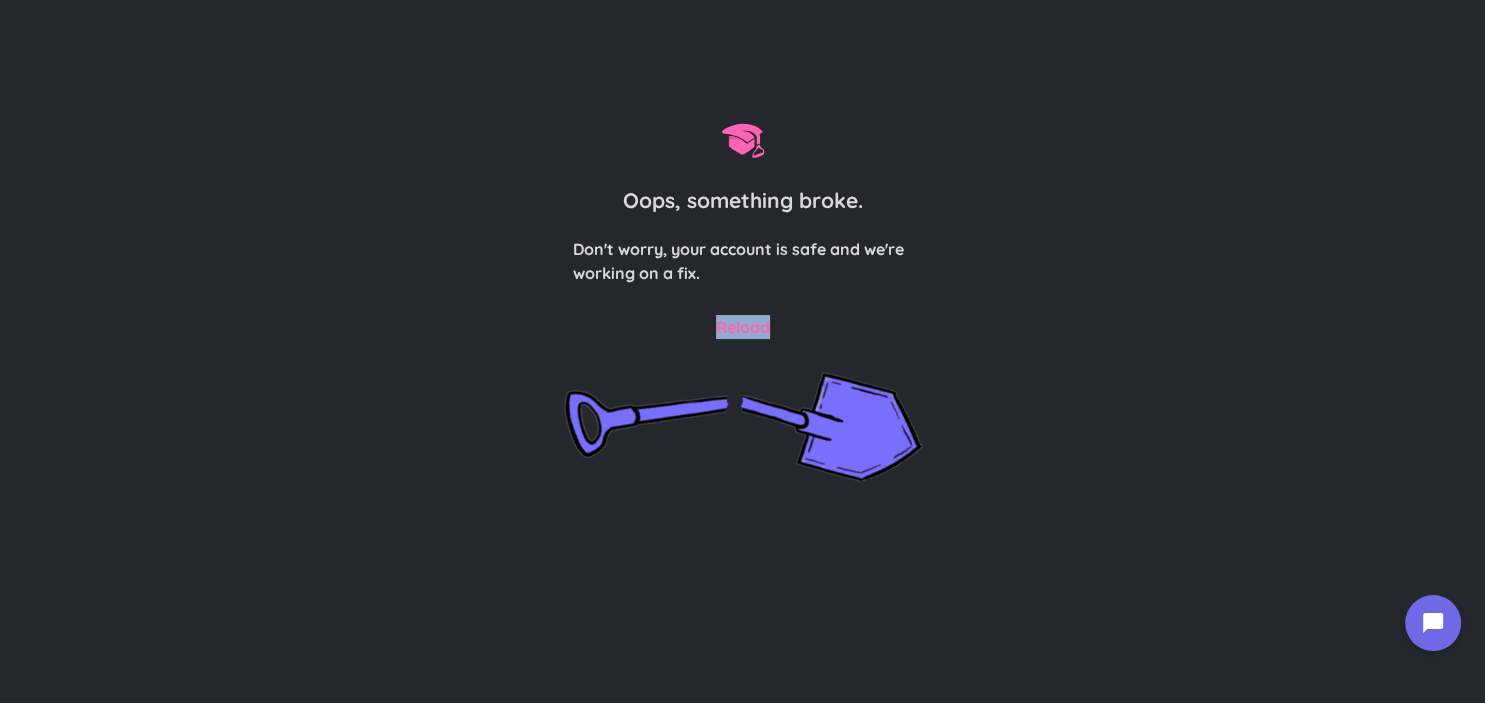 click on "Reload" at bounding box center [743, 327] 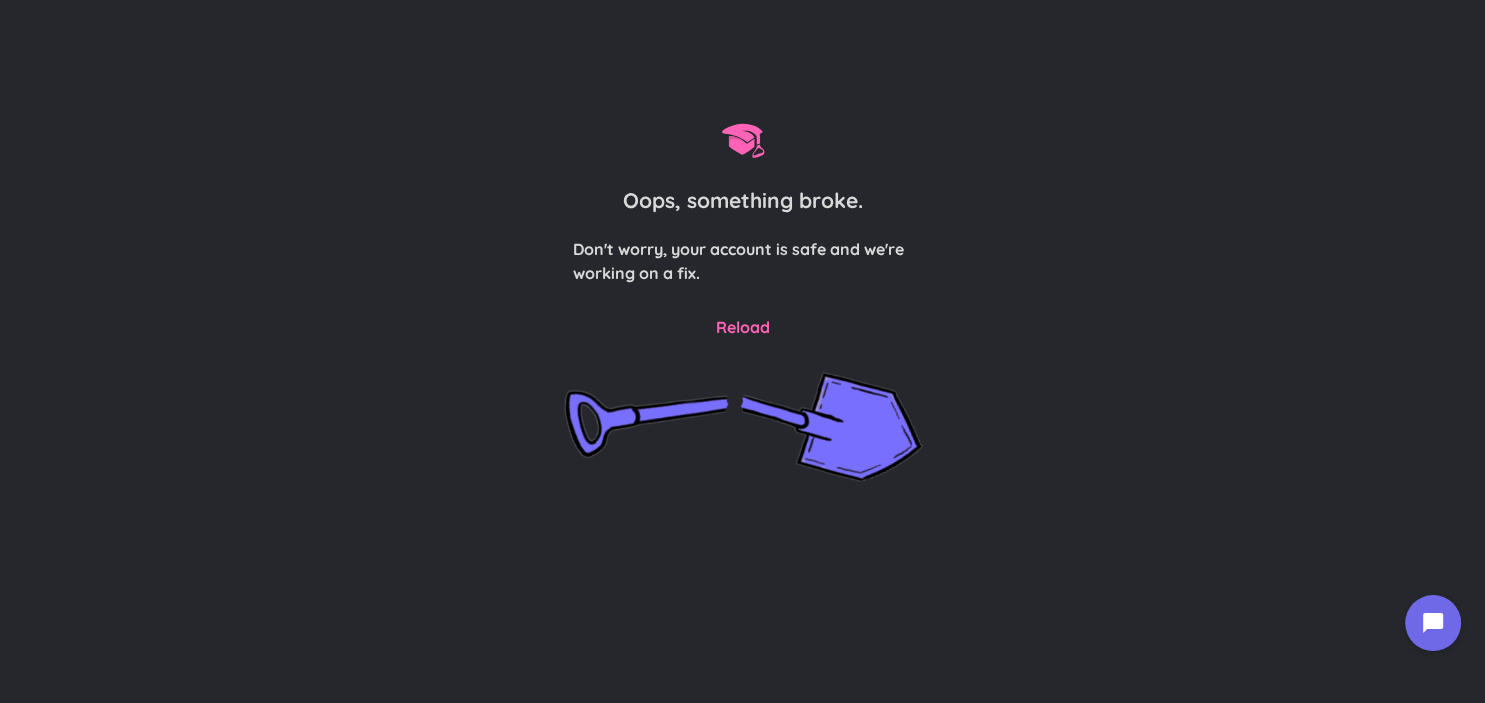 click on "Reload" at bounding box center [743, 327] 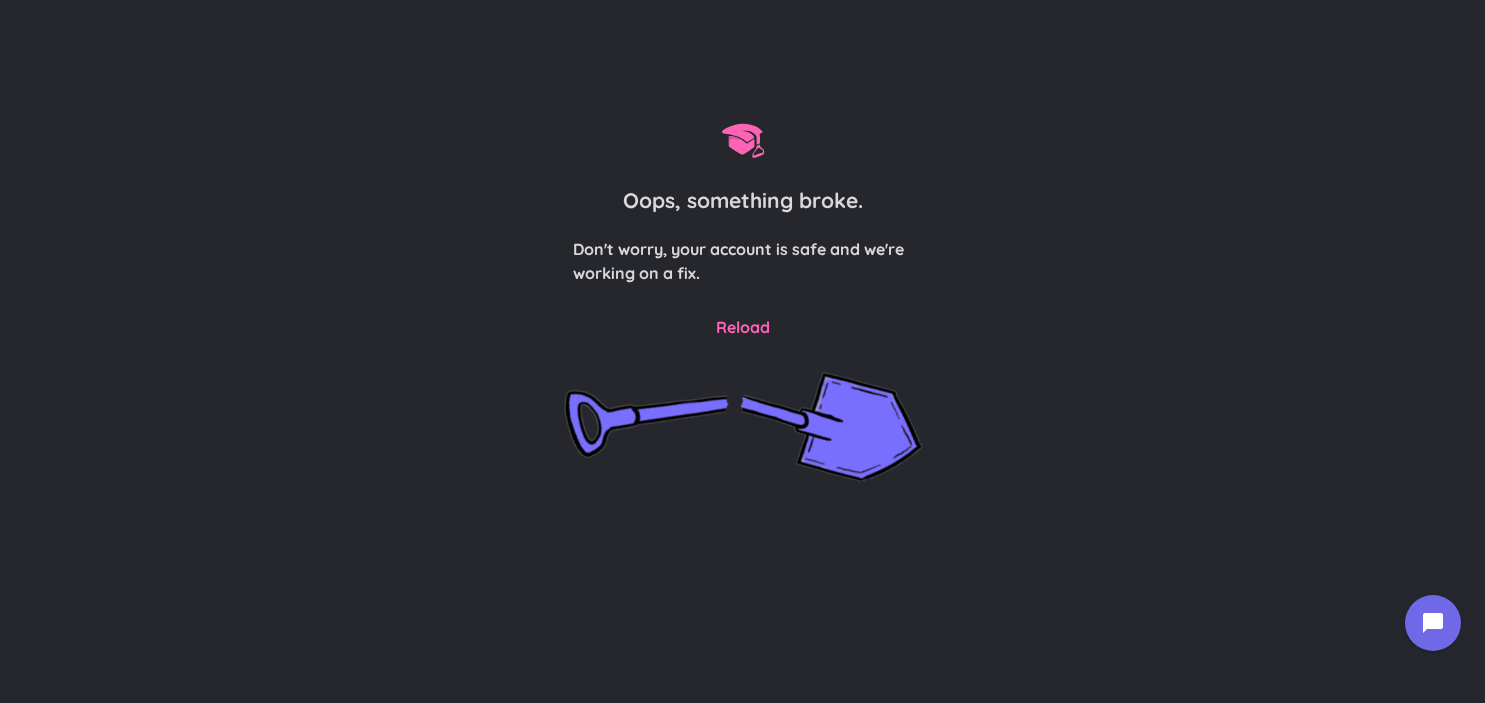 scroll, scrollTop: 0, scrollLeft: 0, axis: both 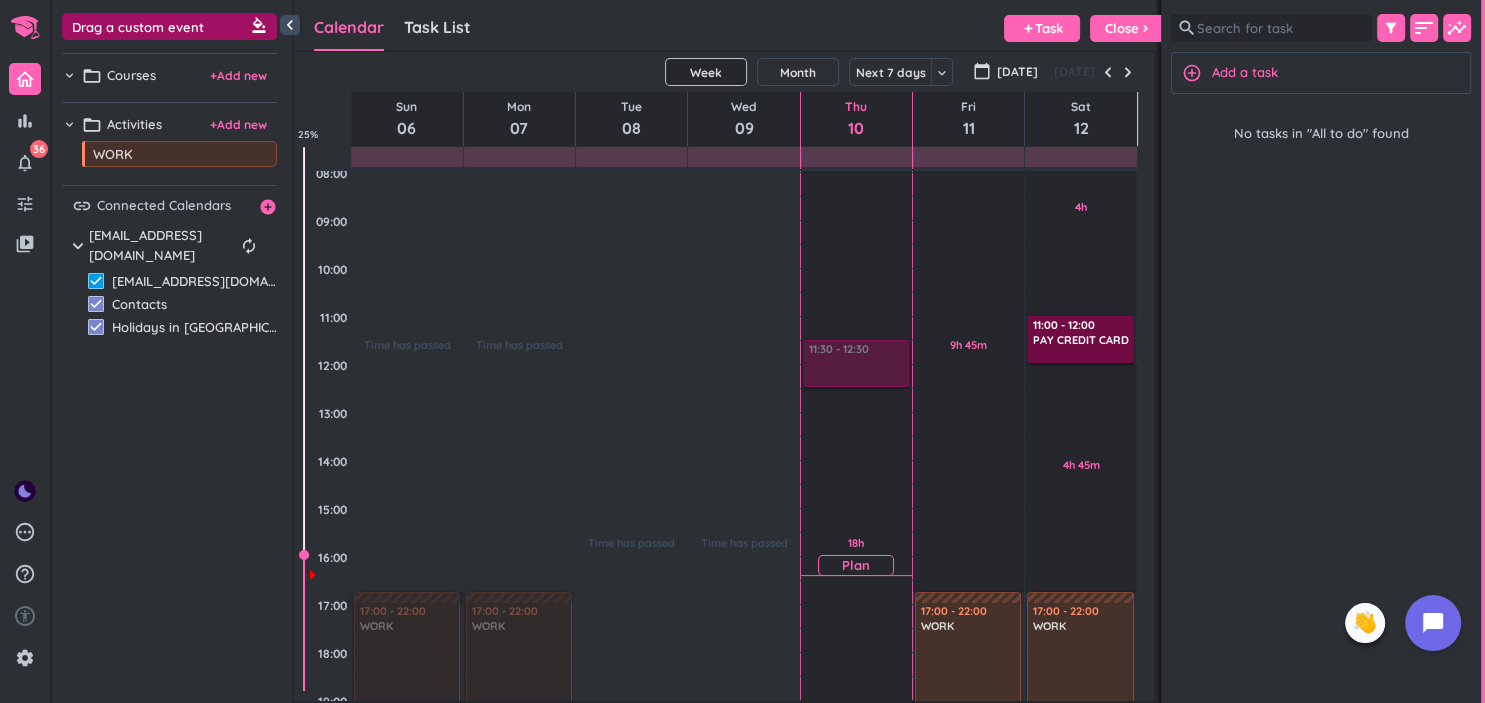 drag, startPoint x: 118, startPoint y: 28, endPoint x: 888, endPoint y: 343, distance: 831.9405 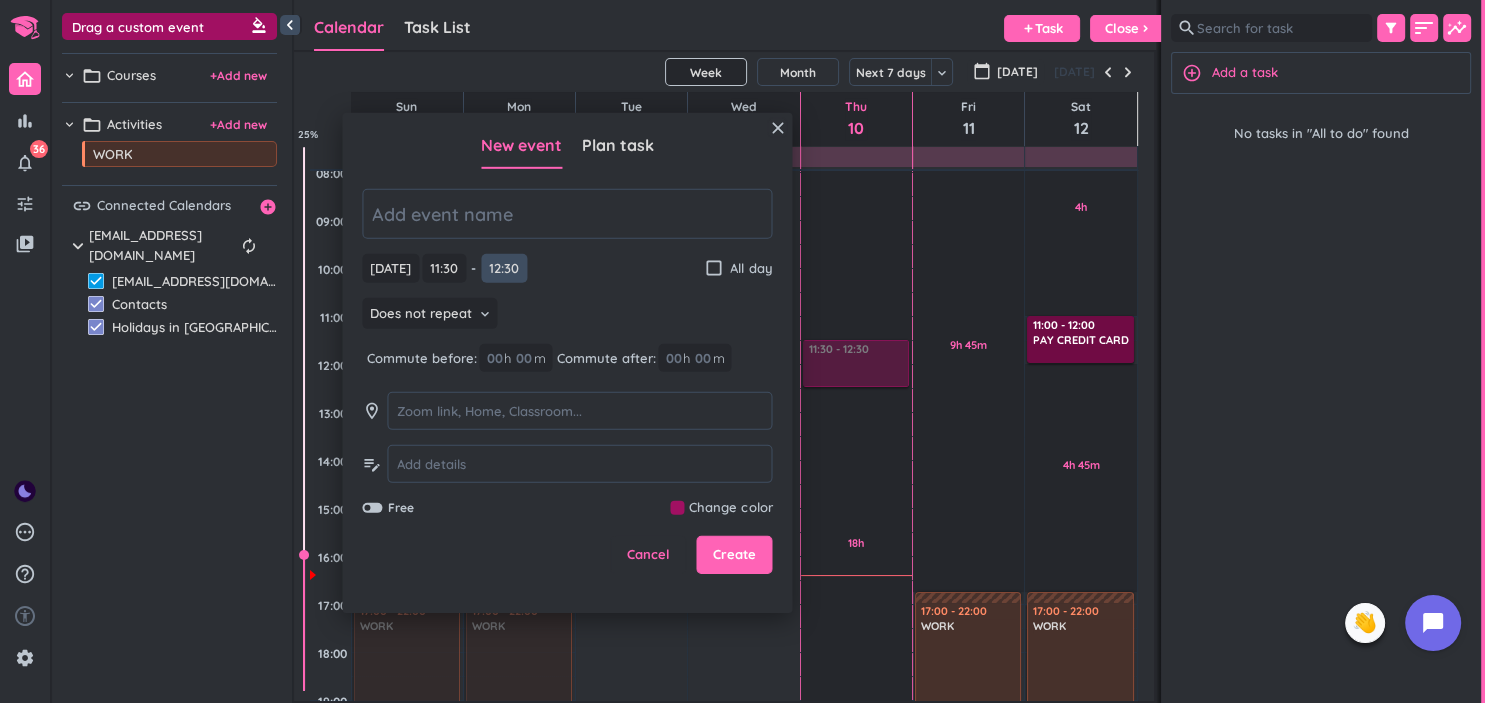 click on "12:30" at bounding box center (504, 268) 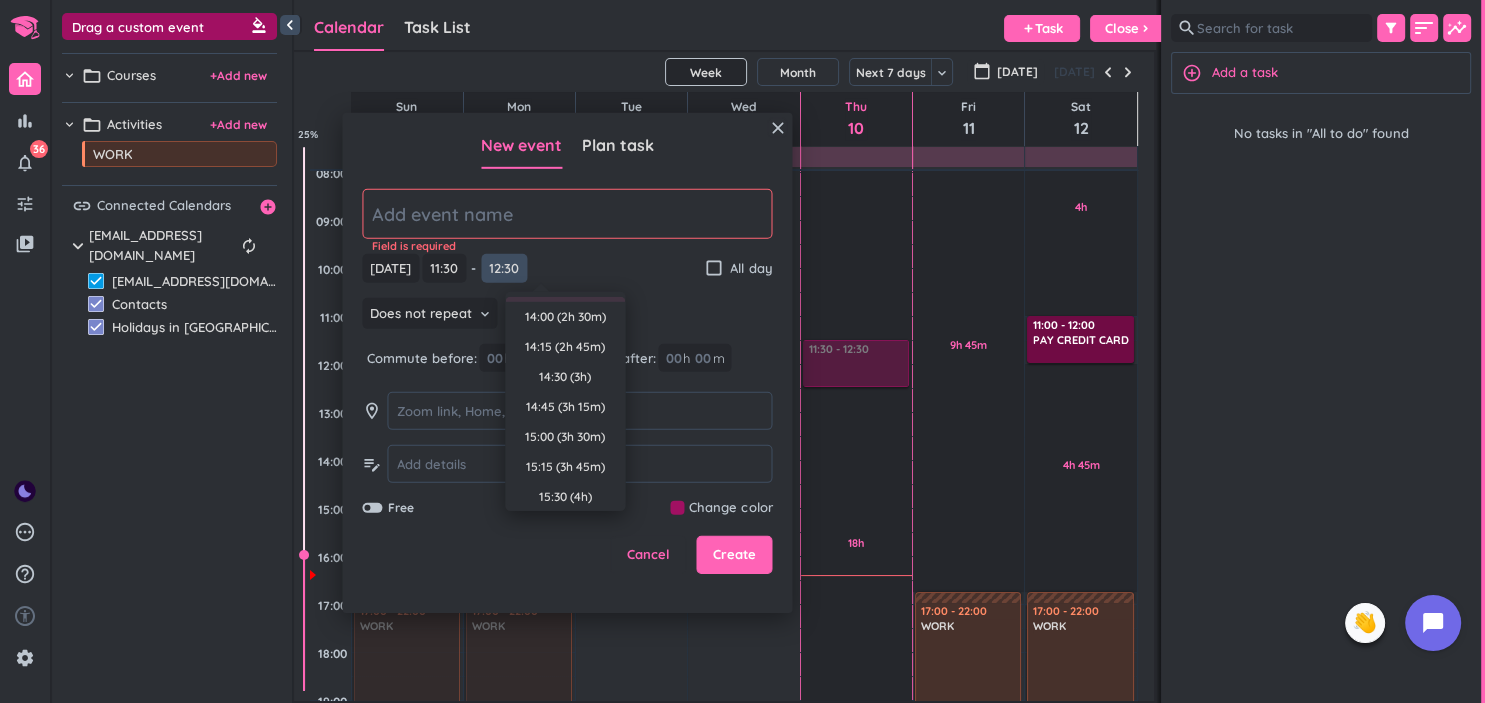 scroll, scrollTop: 272, scrollLeft: 0, axis: vertical 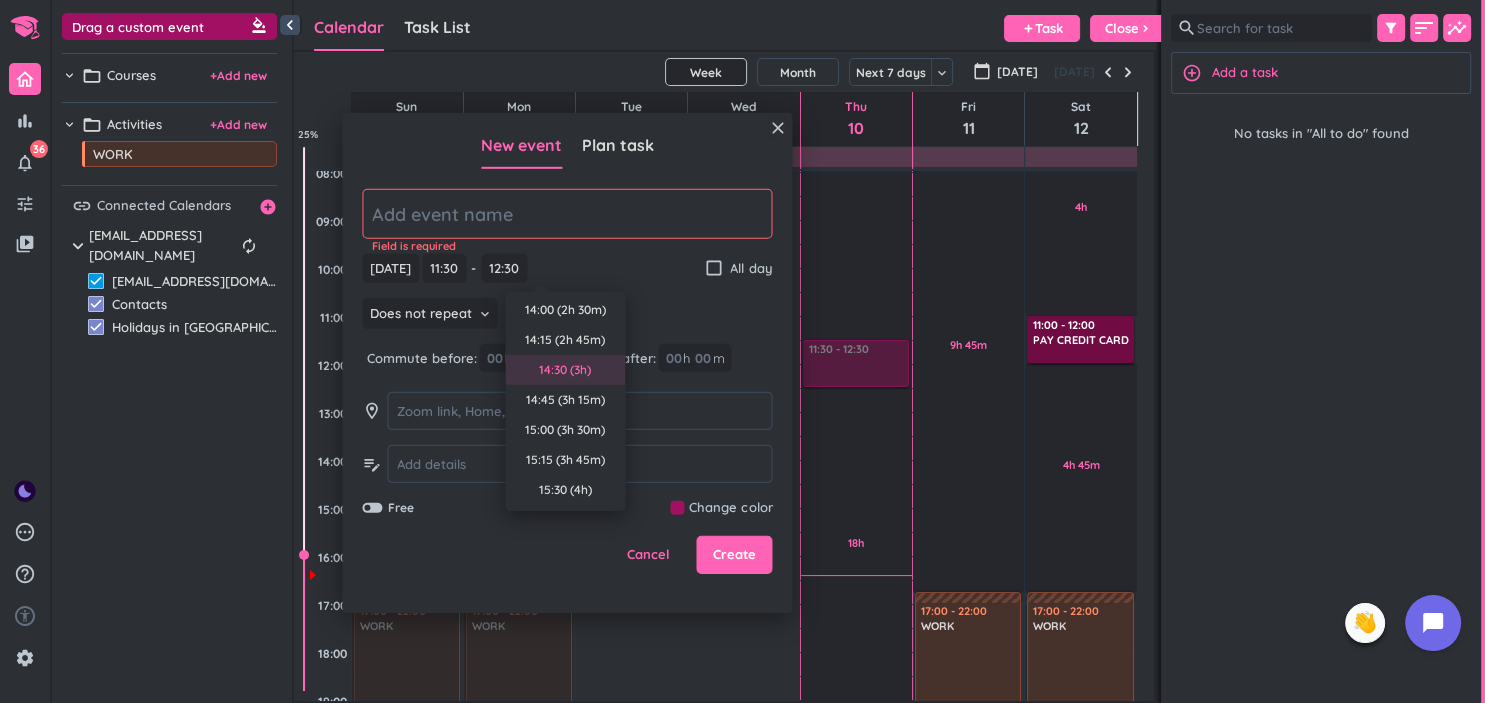 click on "14:30 (3h)" at bounding box center (565, 370) 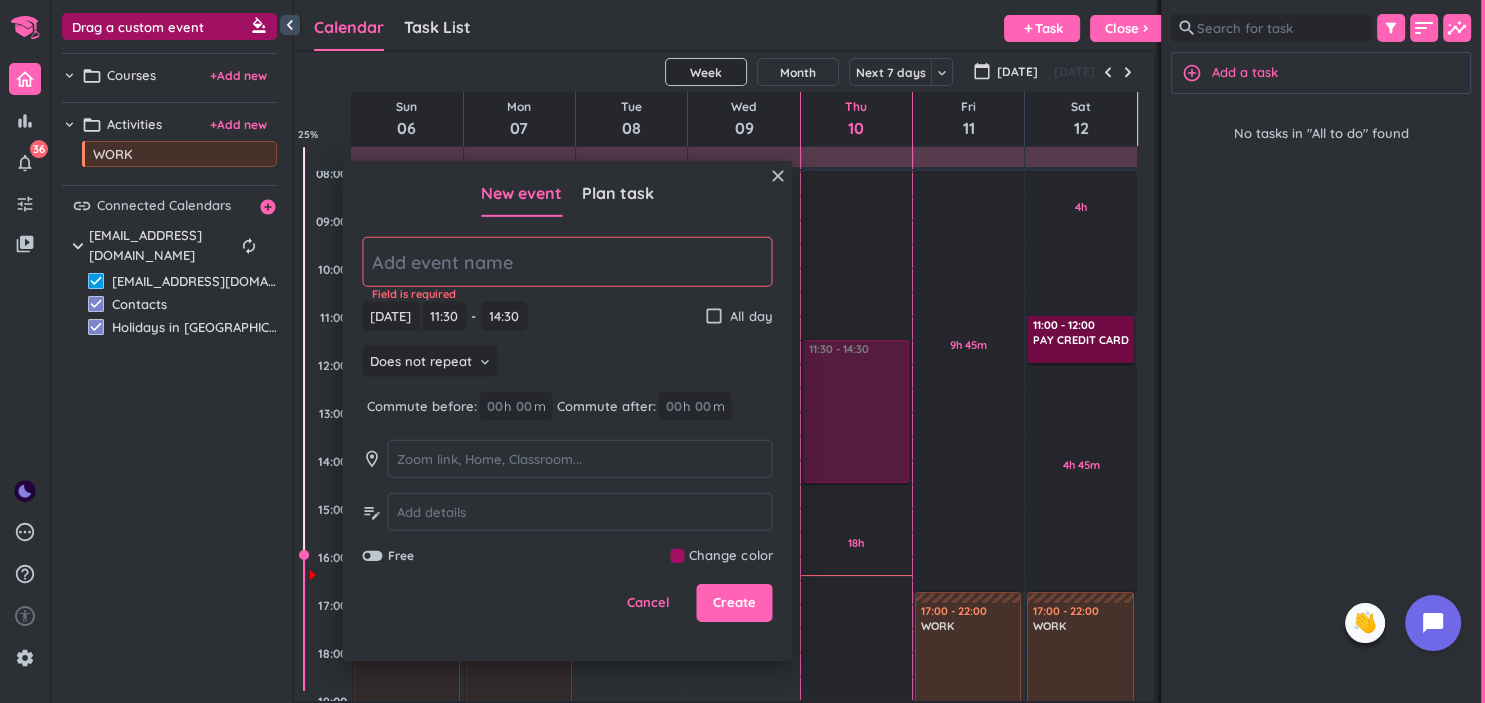 type on "14:30" 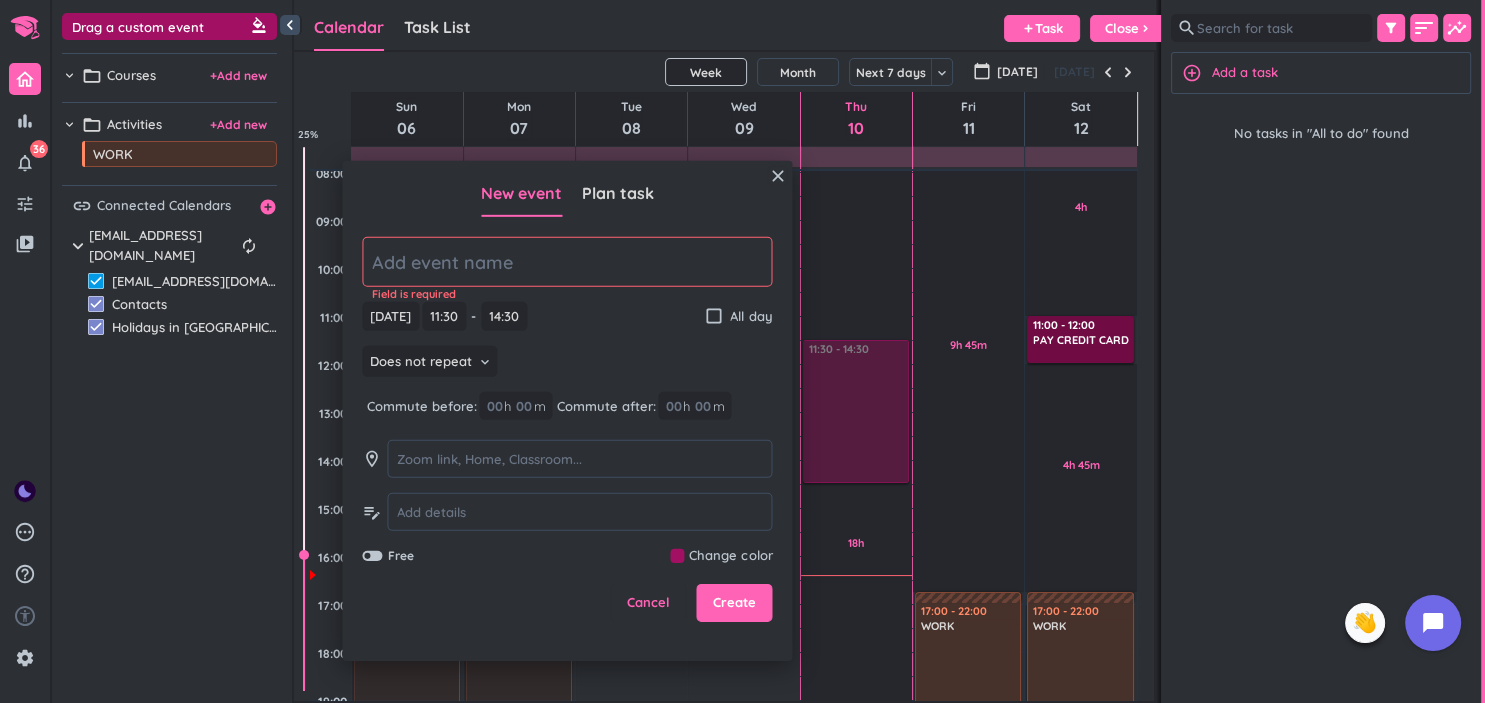 click 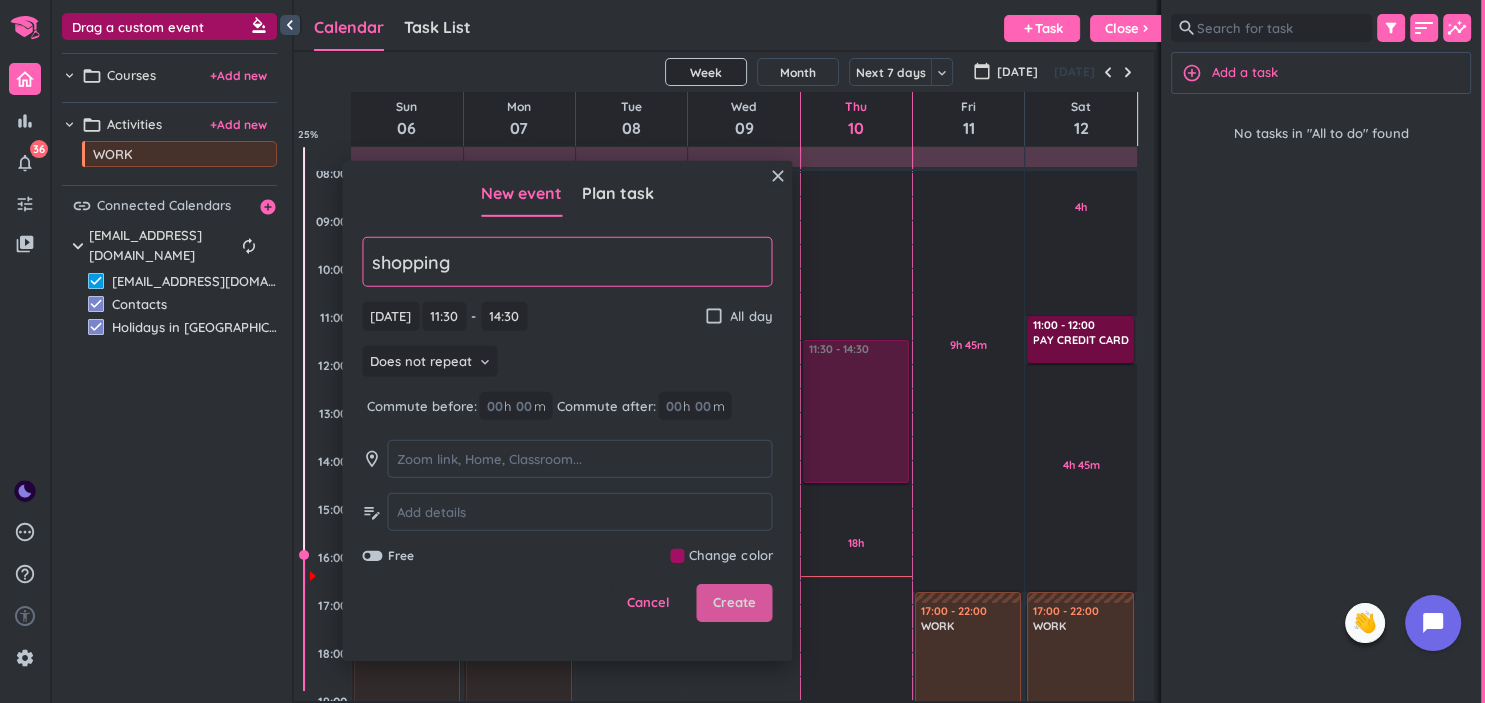 type on "shopping" 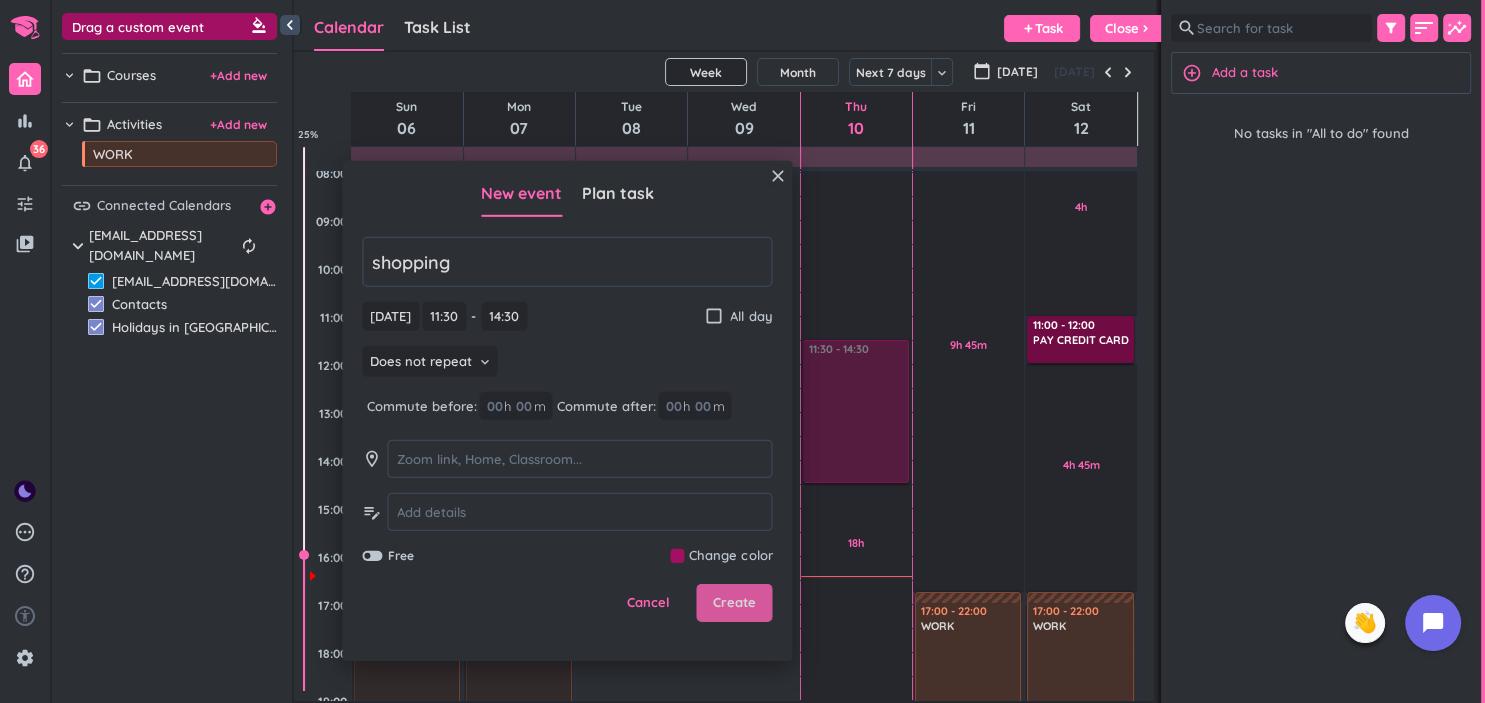 click on "Create" at bounding box center (734, 603) 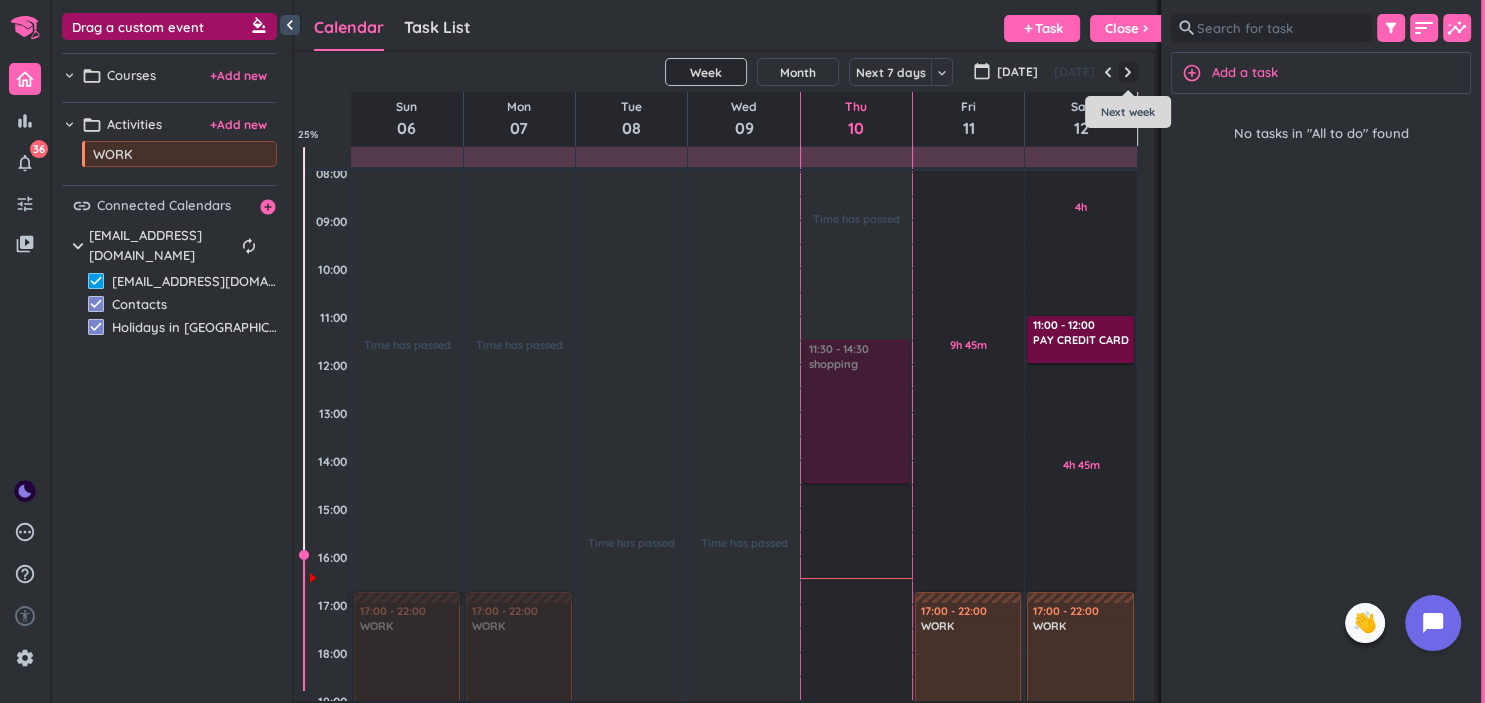 click at bounding box center (1128, 72) 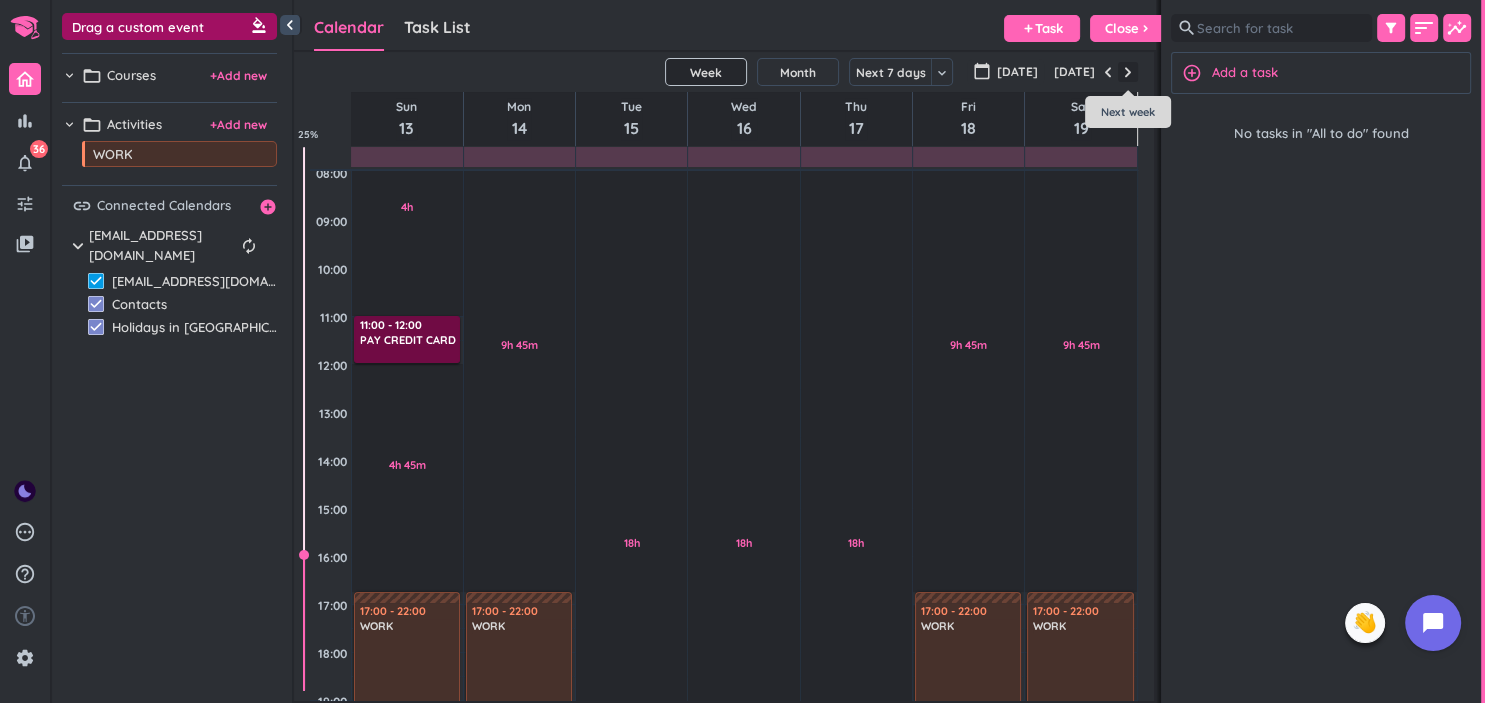 scroll, scrollTop: 97, scrollLeft: 0, axis: vertical 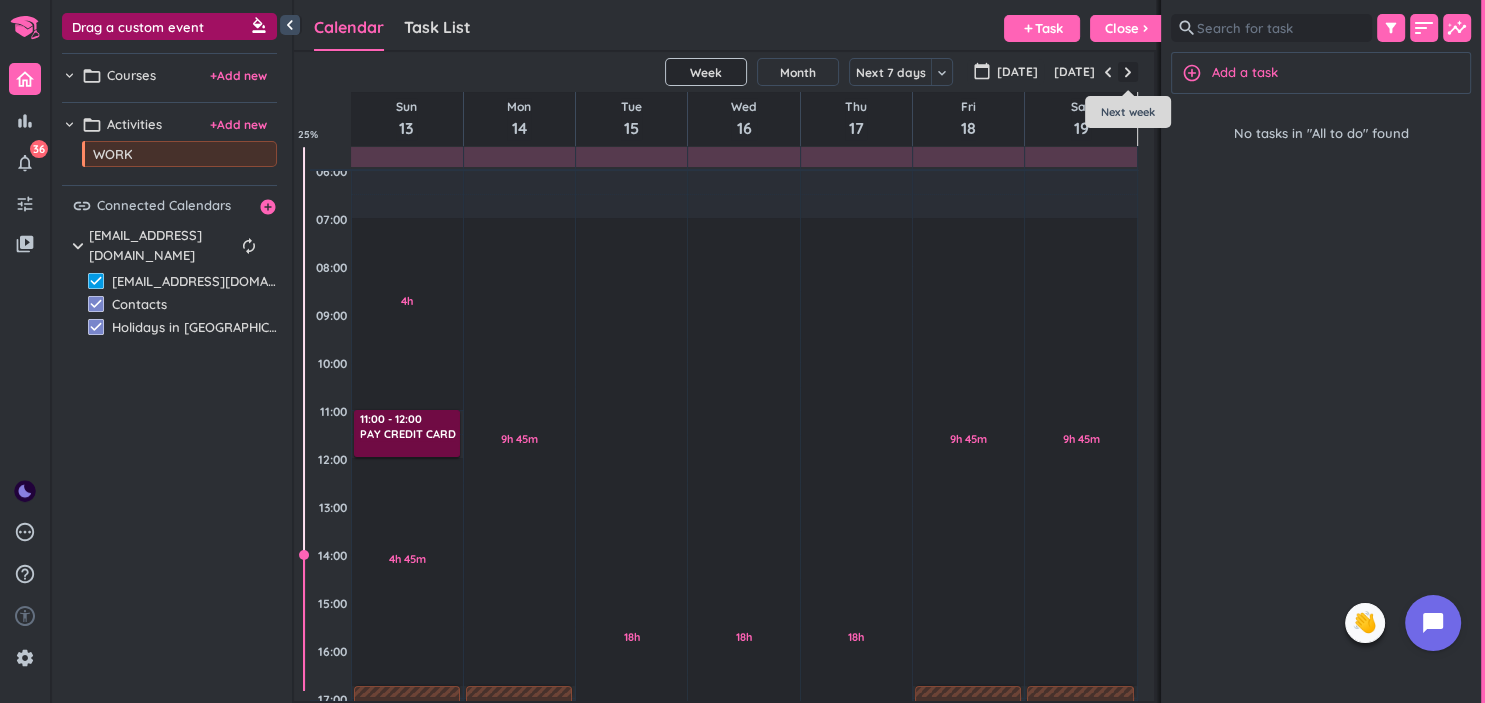 click at bounding box center (1128, 72) 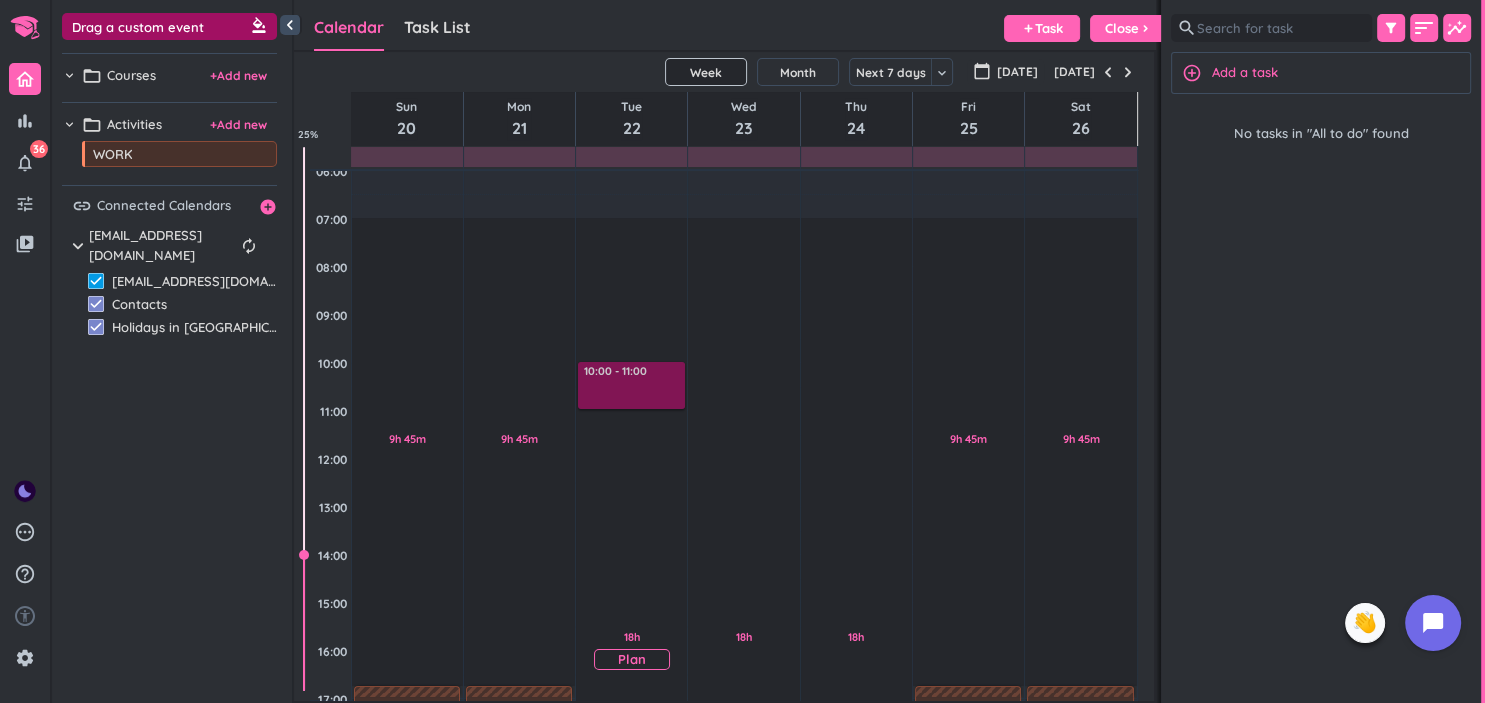 drag, startPoint x: 111, startPoint y: 24, endPoint x: 629, endPoint y: 365, distance: 620.1653 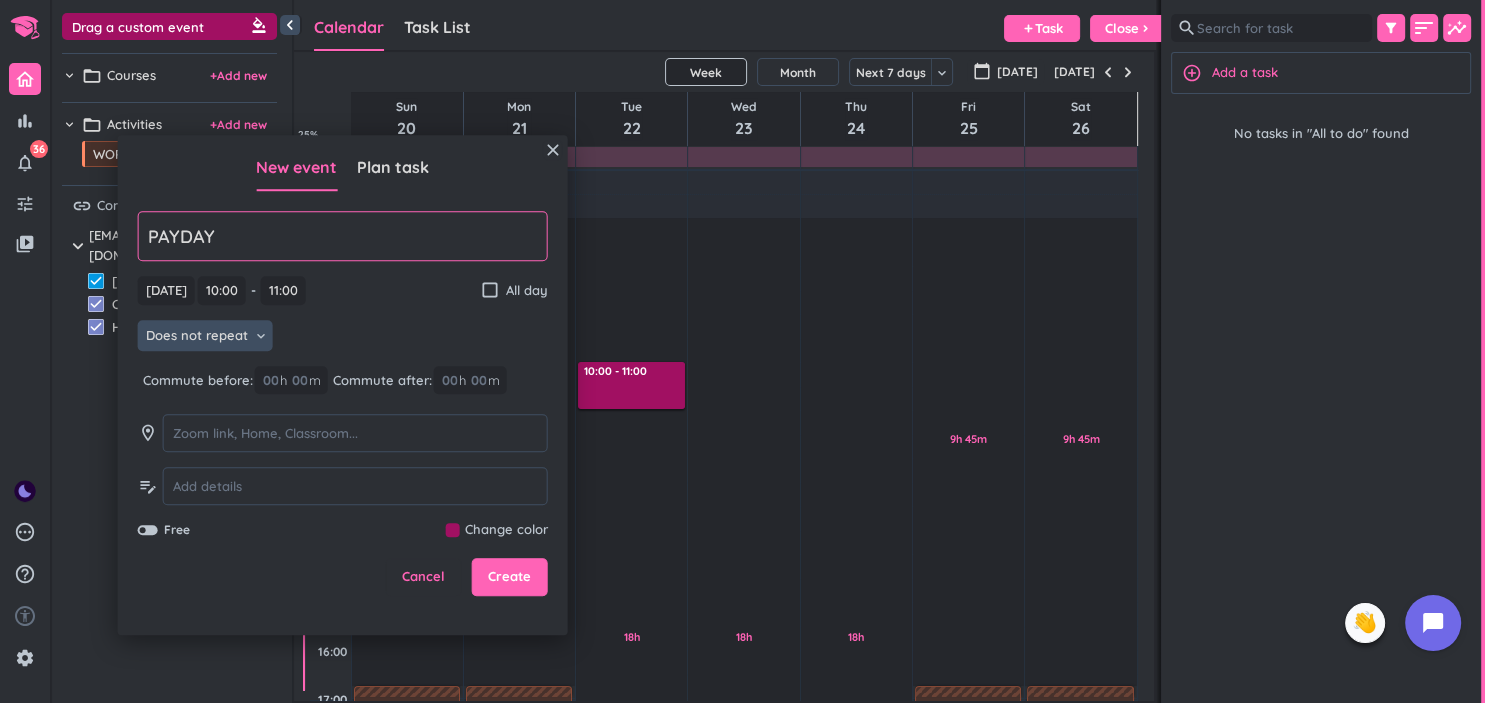 type on "PAYDAY" 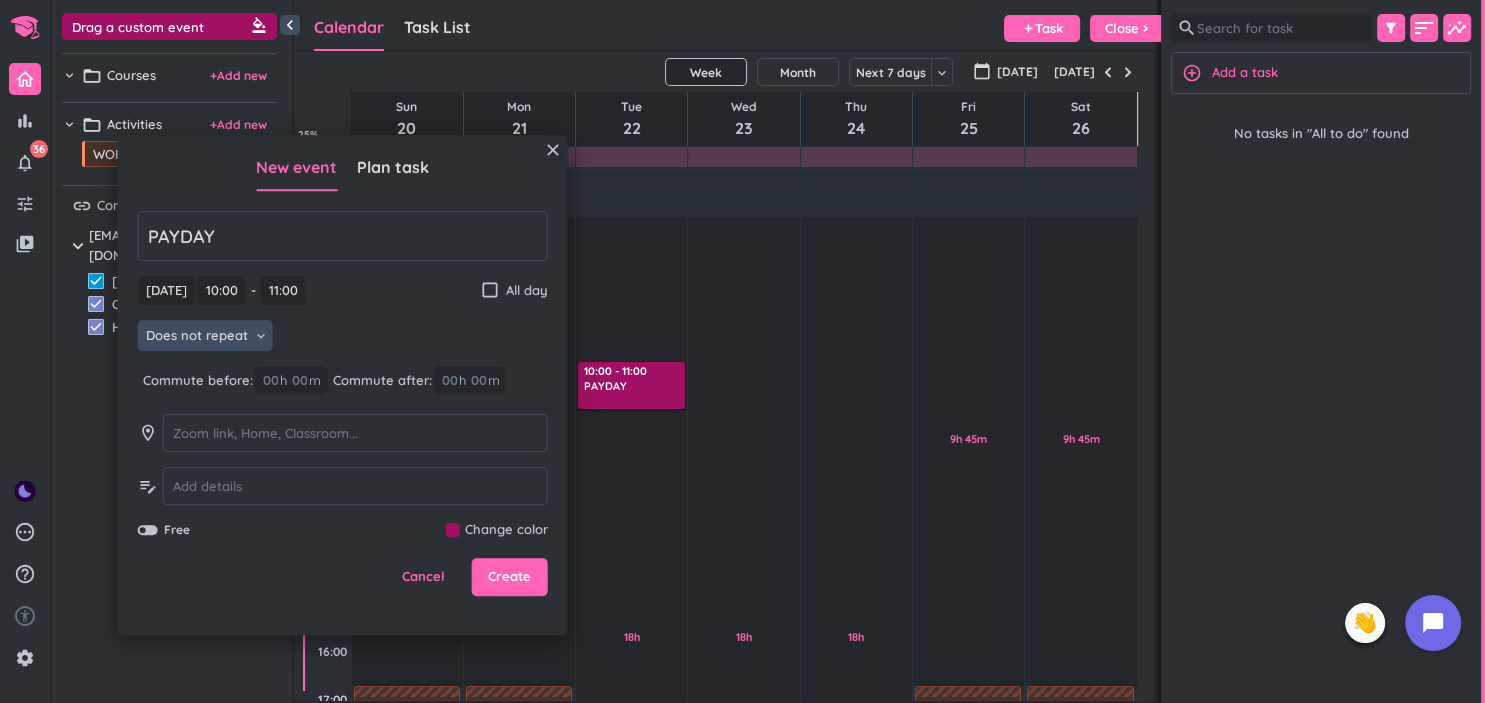click on "Does not repeat" at bounding box center [197, 336] 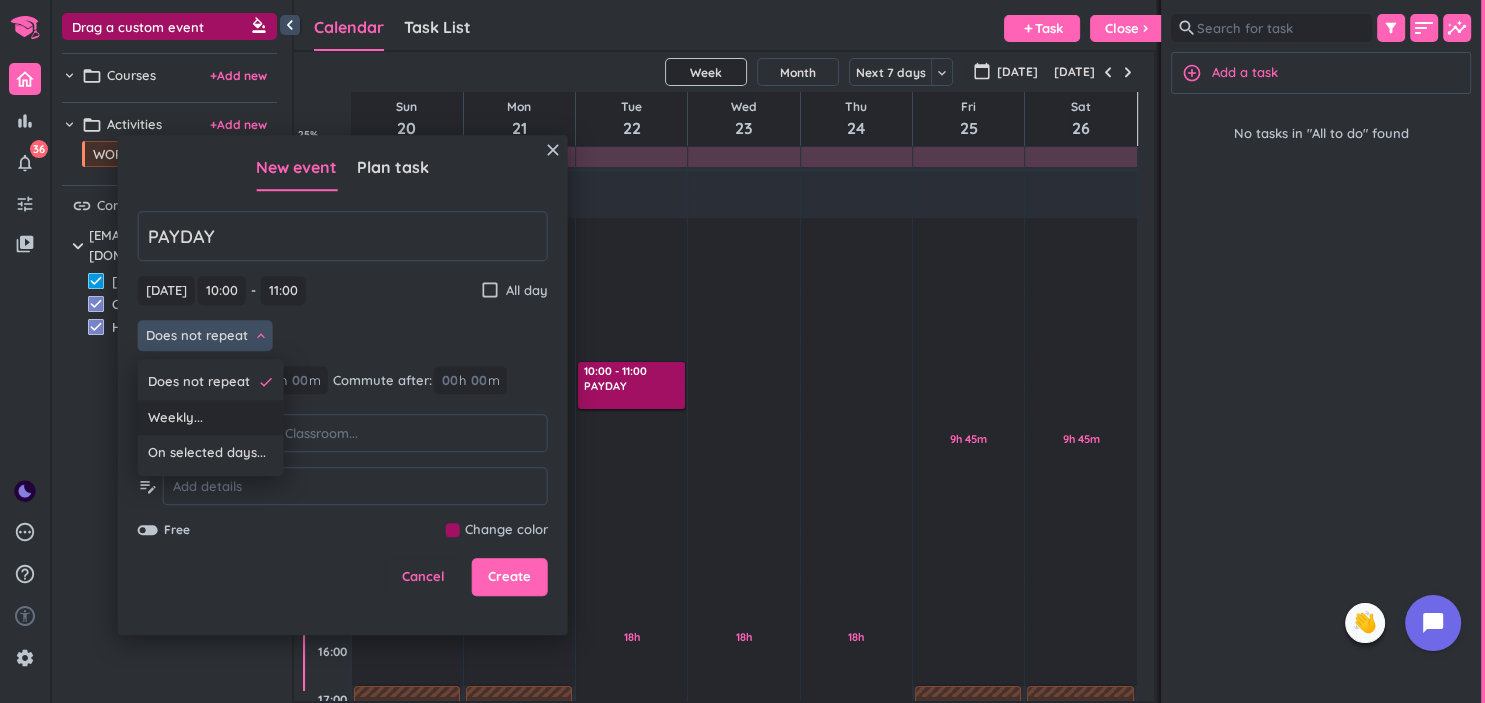 click on "Weekly..." at bounding box center [211, 418] 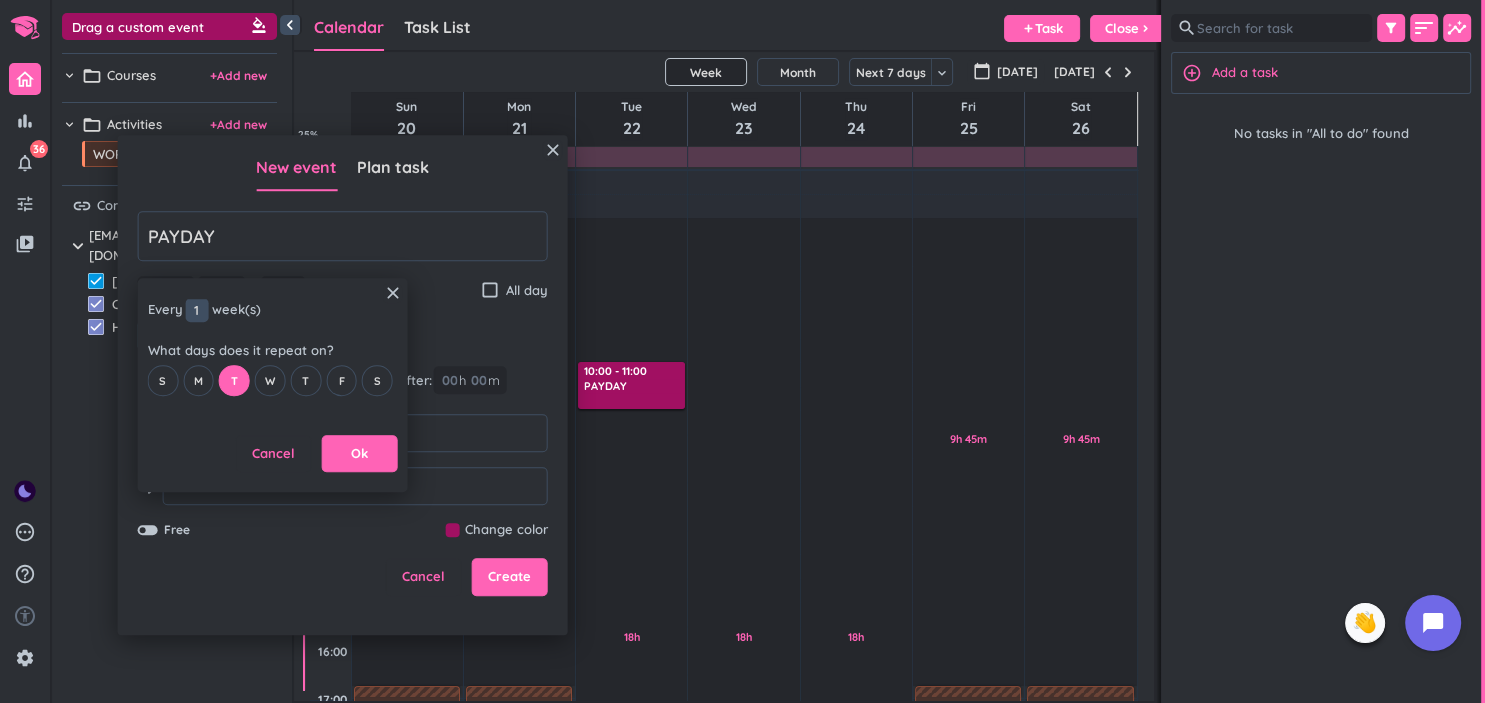 click on "1" at bounding box center [197, 310] 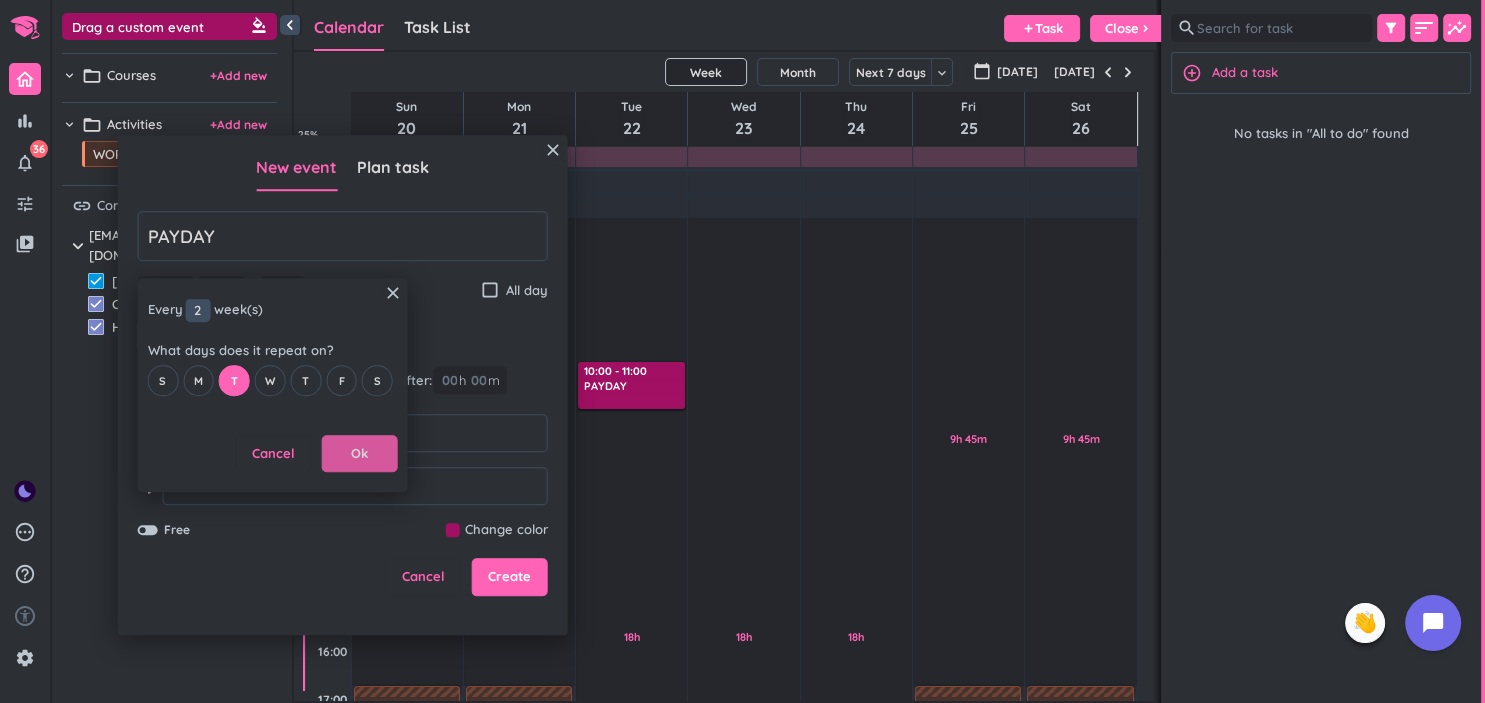 type on "2" 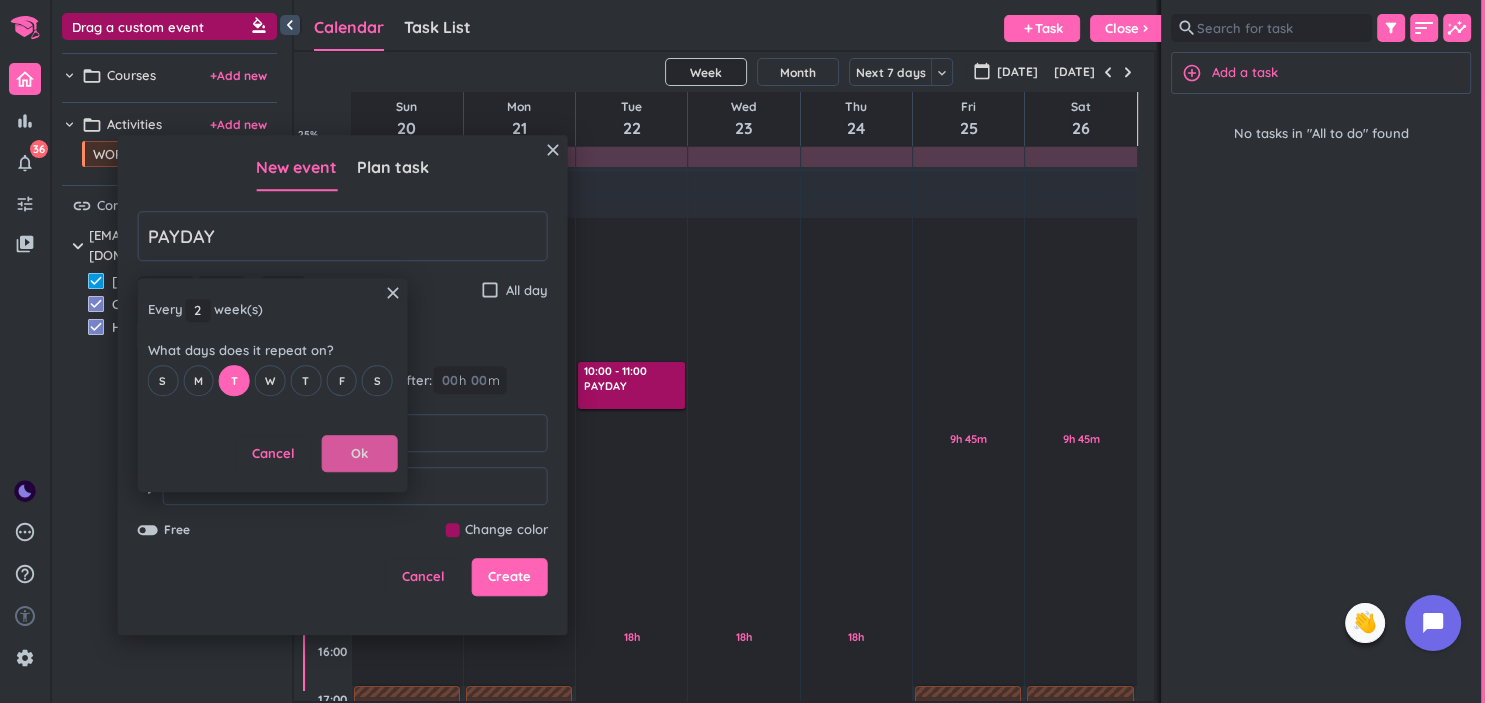 click on "Ok" at bounding box center (360, 454) 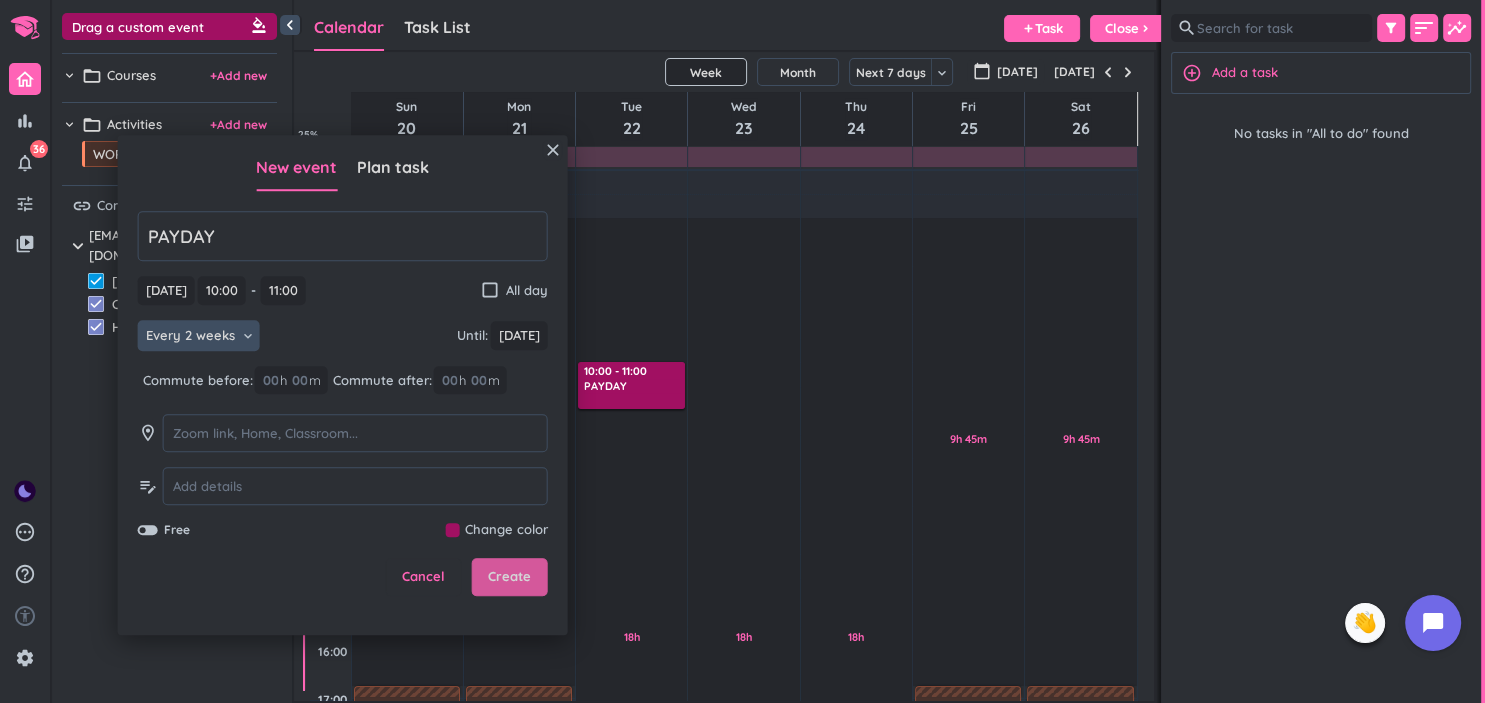 click on "Create" at bounding box center [510, 578] 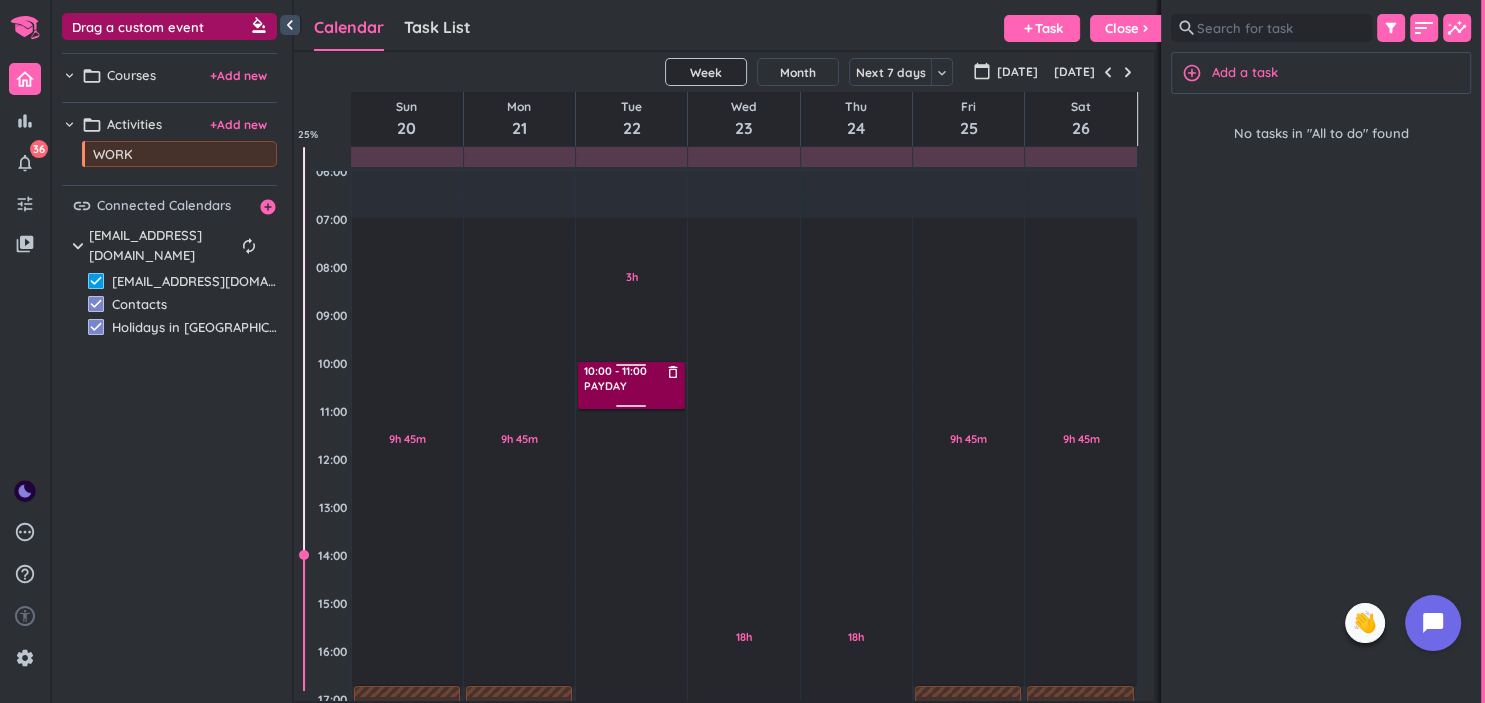 scroll, scrollTop: 358, scrollLeft: 0, axis: vertical 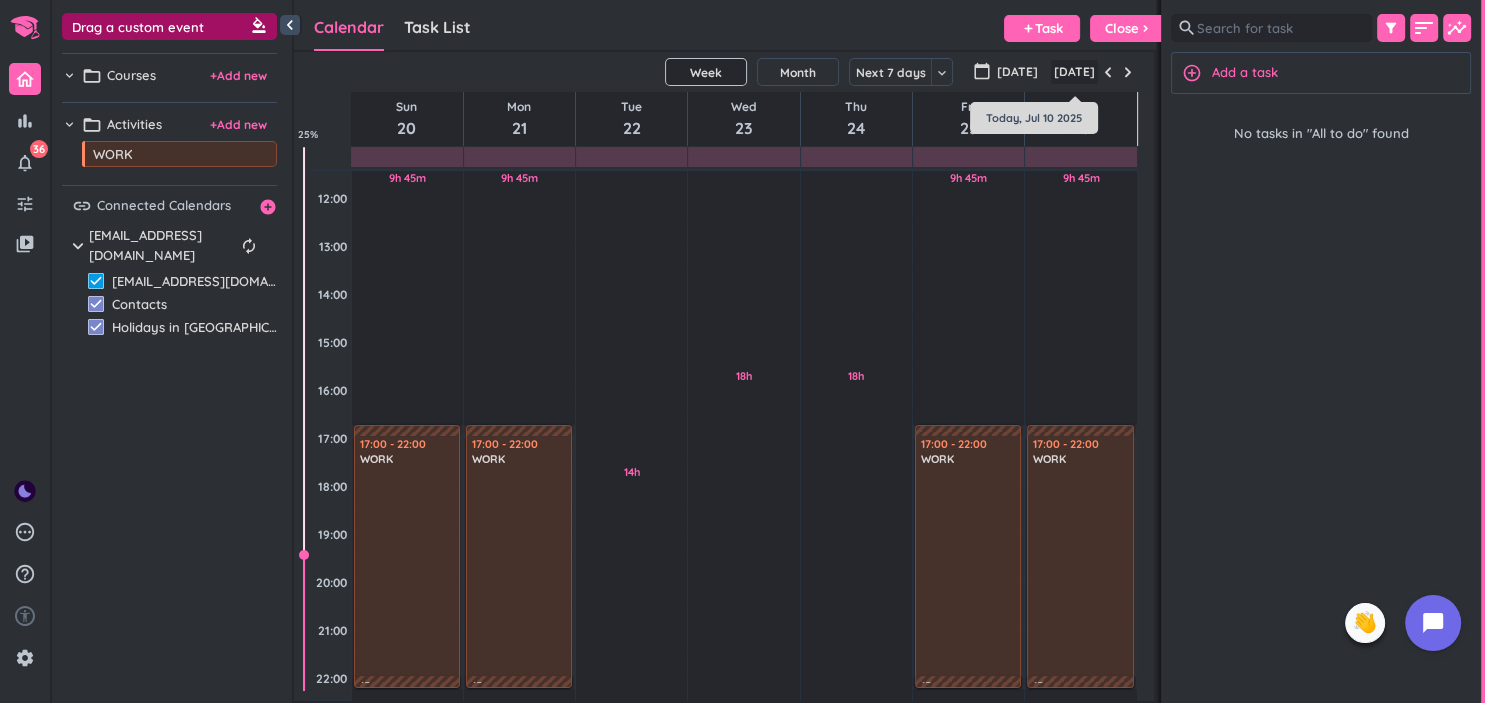 click on "[DATE]" at bounding box center [1074, 72] 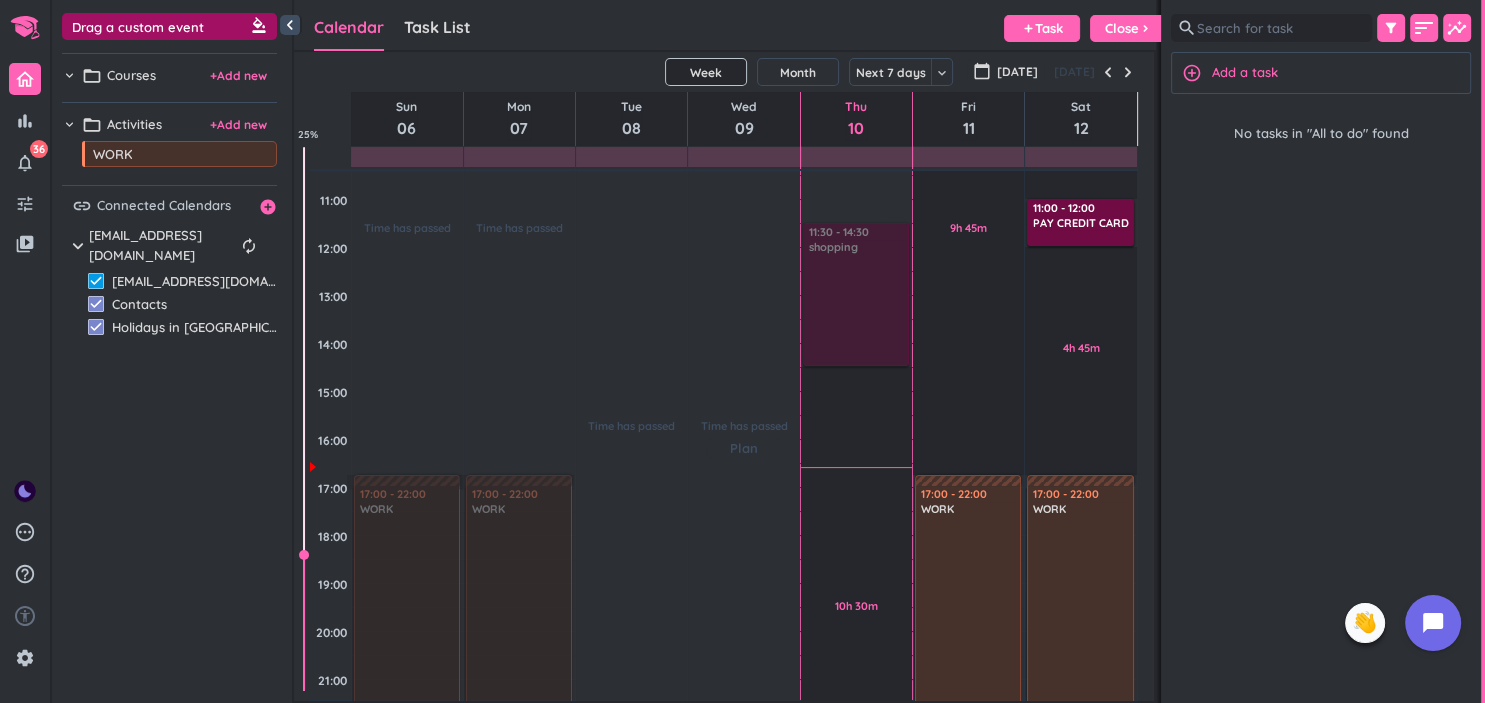 scroll, scrollTop: 623, scrollLeft: 0, axis: vertical 